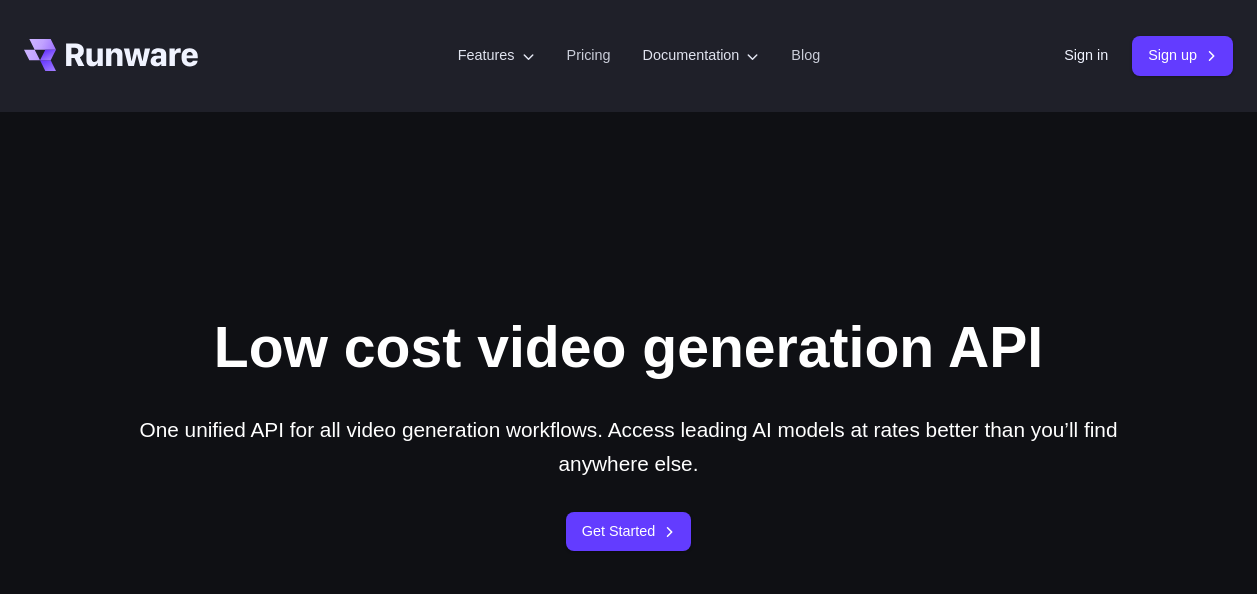 scroll, scrollTop: 0, scrollLeft: 0, axis: both 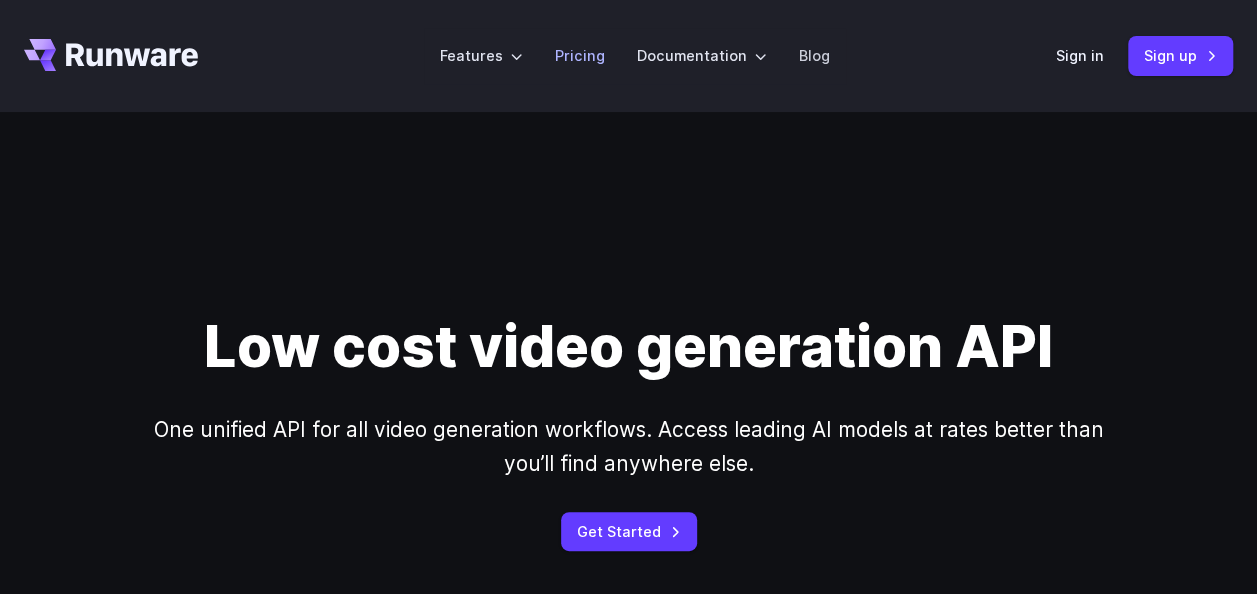 click on "Pricing" at bounding box center (580, 55) 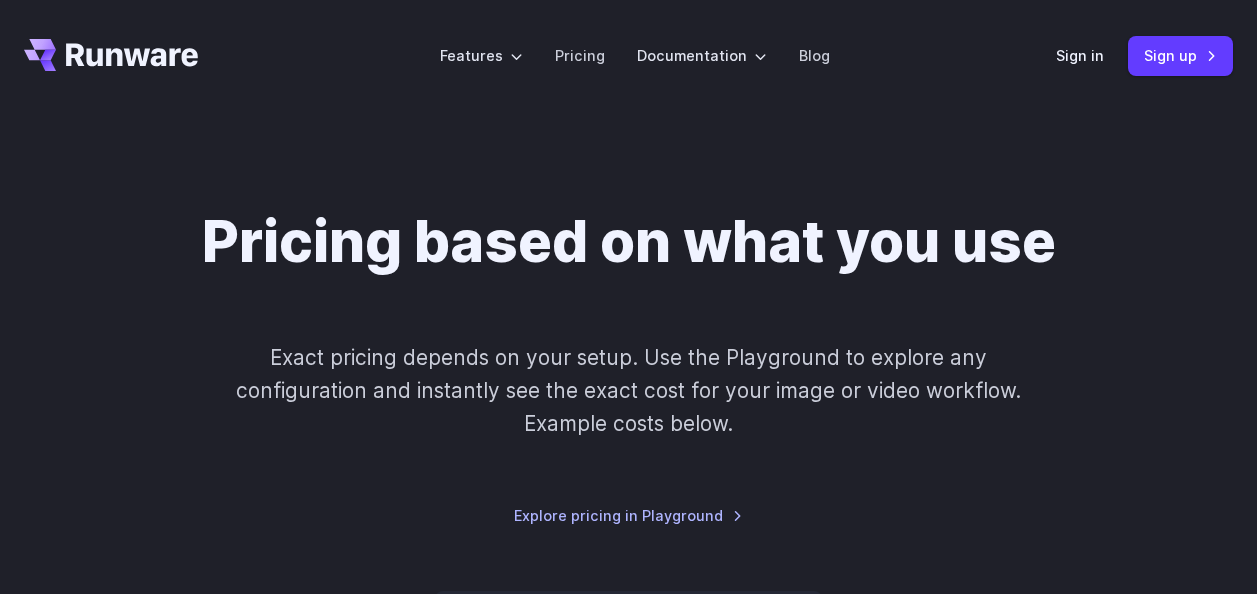 scroll, scrollTop: 0, scrollLeft: 0, axis: both 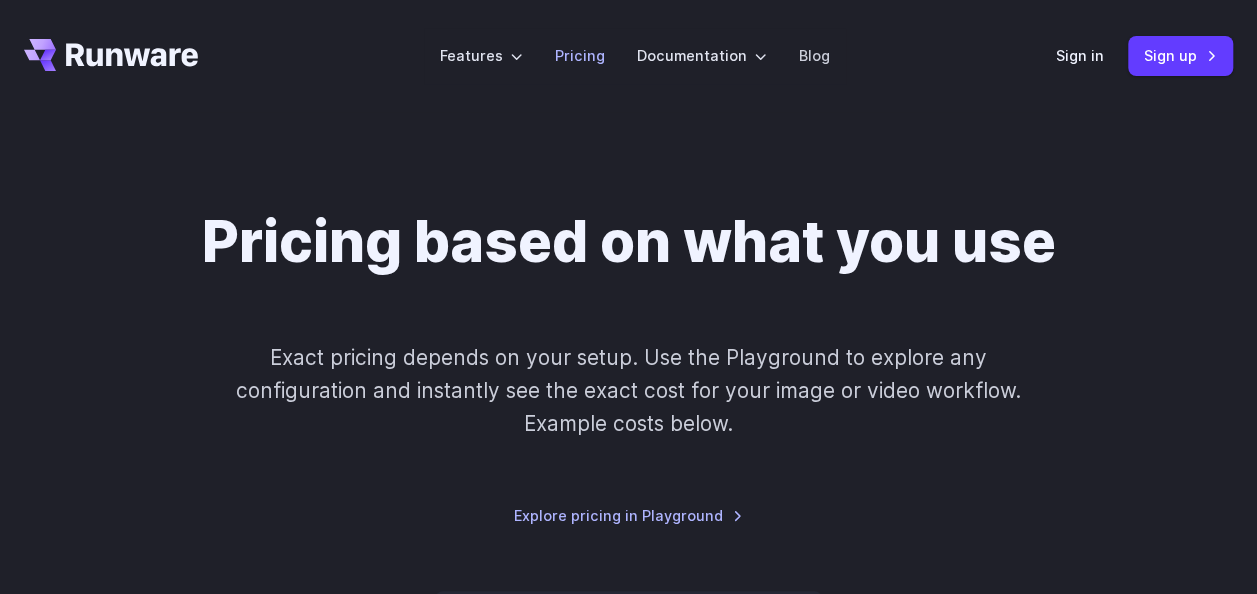 click on "Pricing" at bounding box center [580, 55] 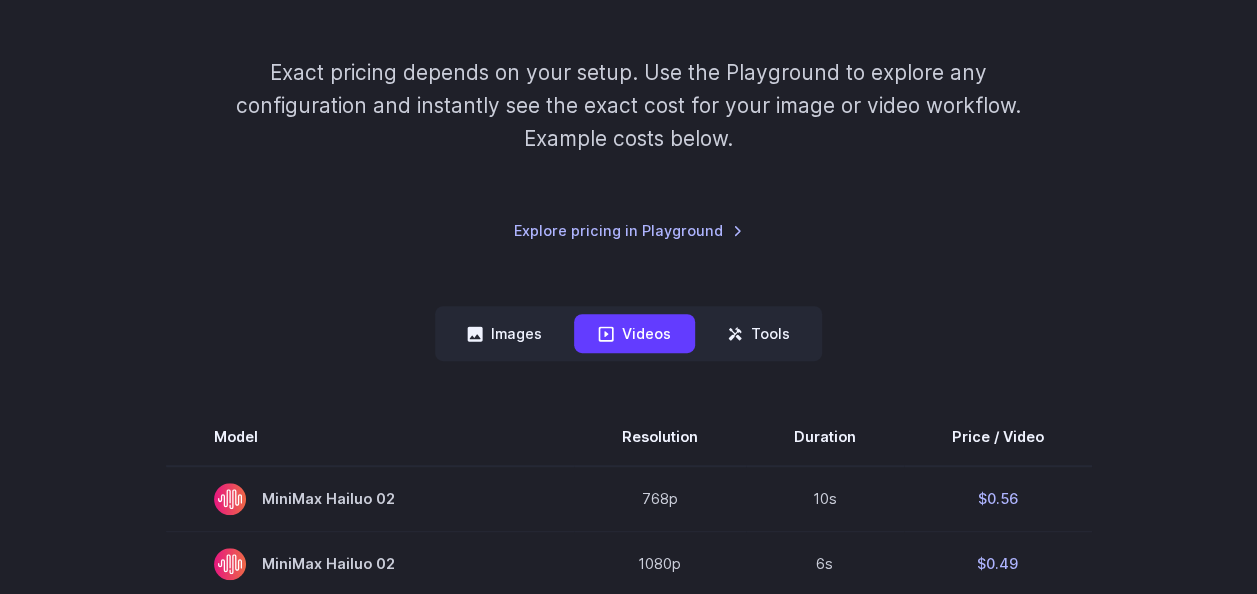 scroll, scrollTop: 286, scrollLeft: 0, axis: vertical 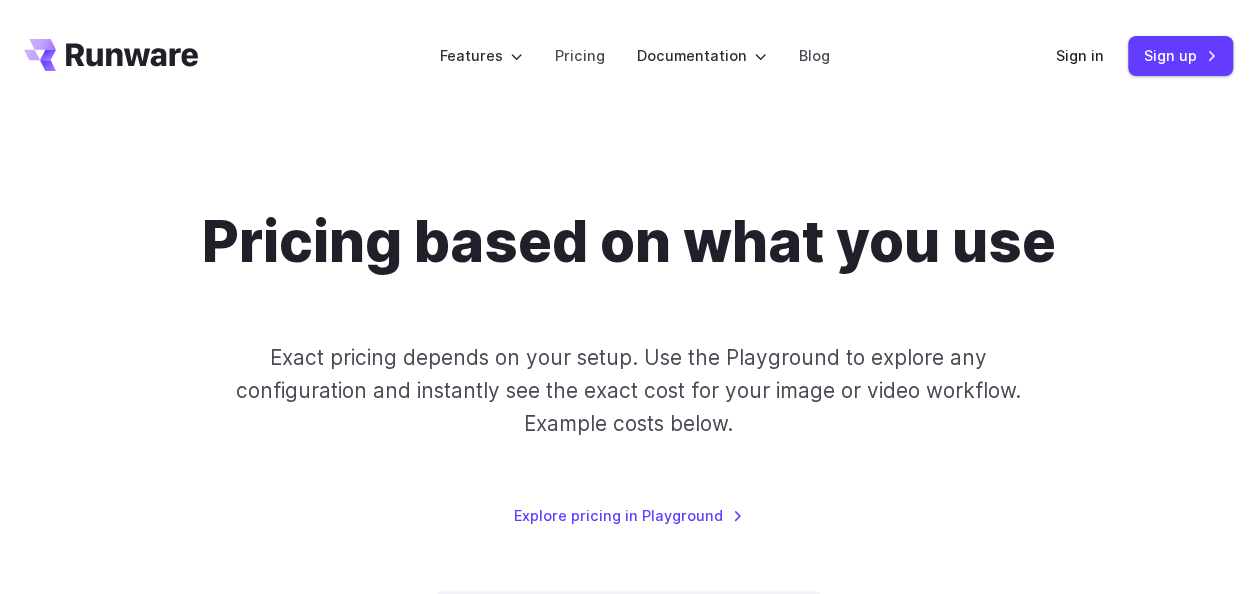 click on "Pricing based on what you use    Exact pricing depends on your setup. Use the Playground to explore any configuration and instantly see the exact cost for your image or video workflow. Example costs below.     Explore pricing in Playground" at bounding box center [628, 367] 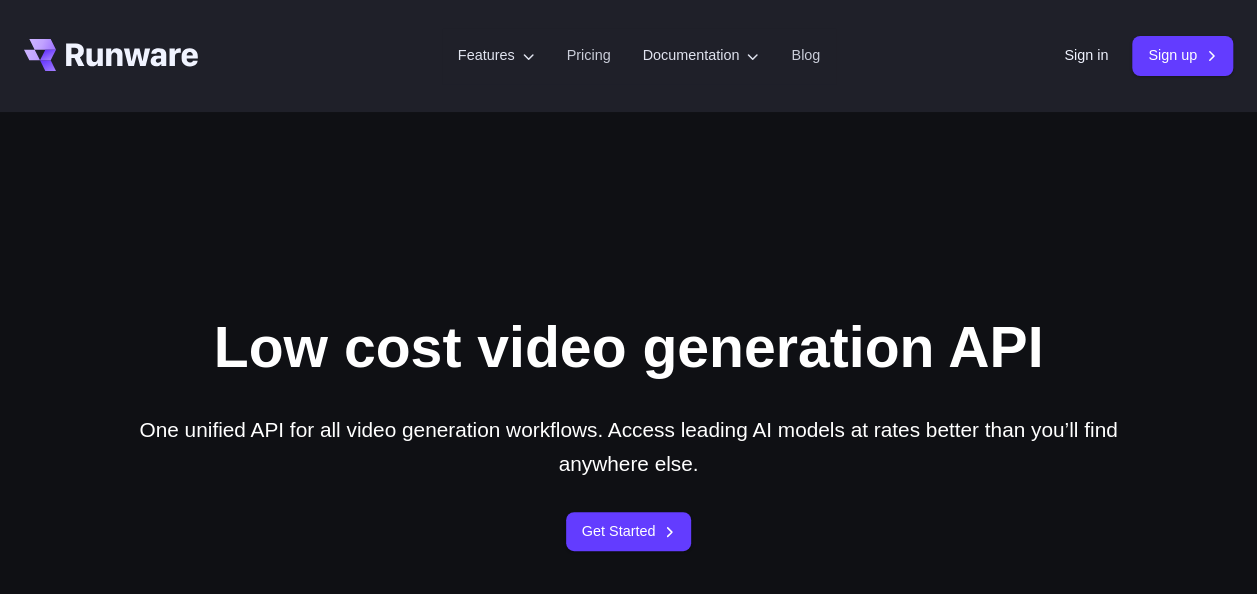 scroll, scrollTop: 192, scrollLeft: 0, axis: vertical 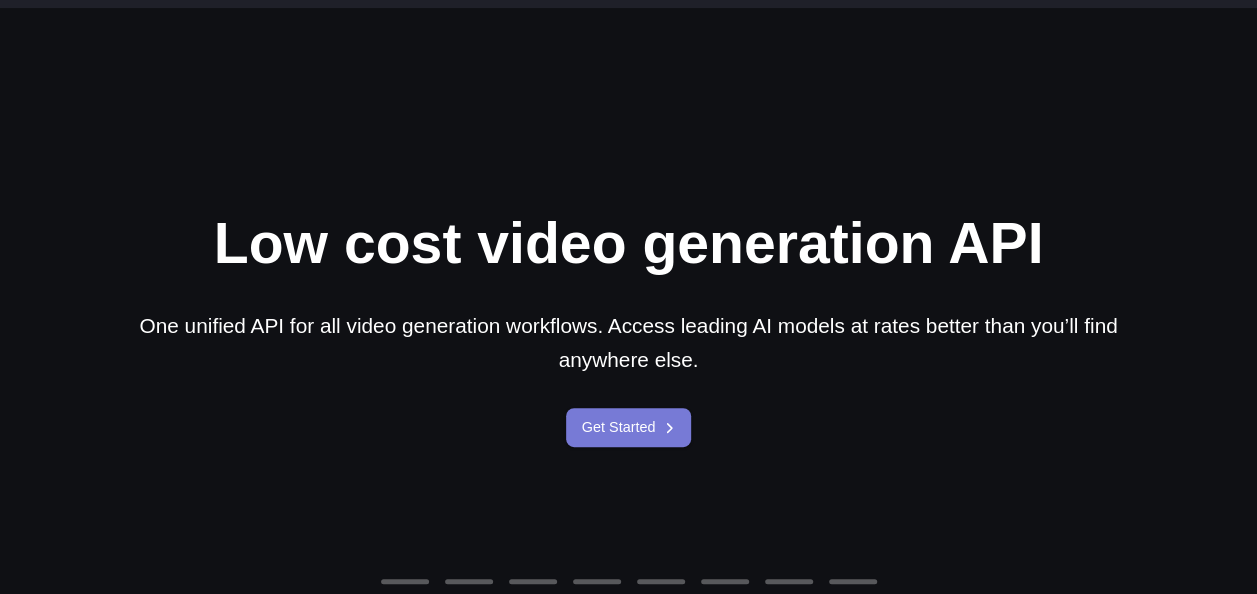 drag, startPoint x: 0, startPoint y: 0, endPoint x: 659, endPoint y: 427, distance: 785.2452 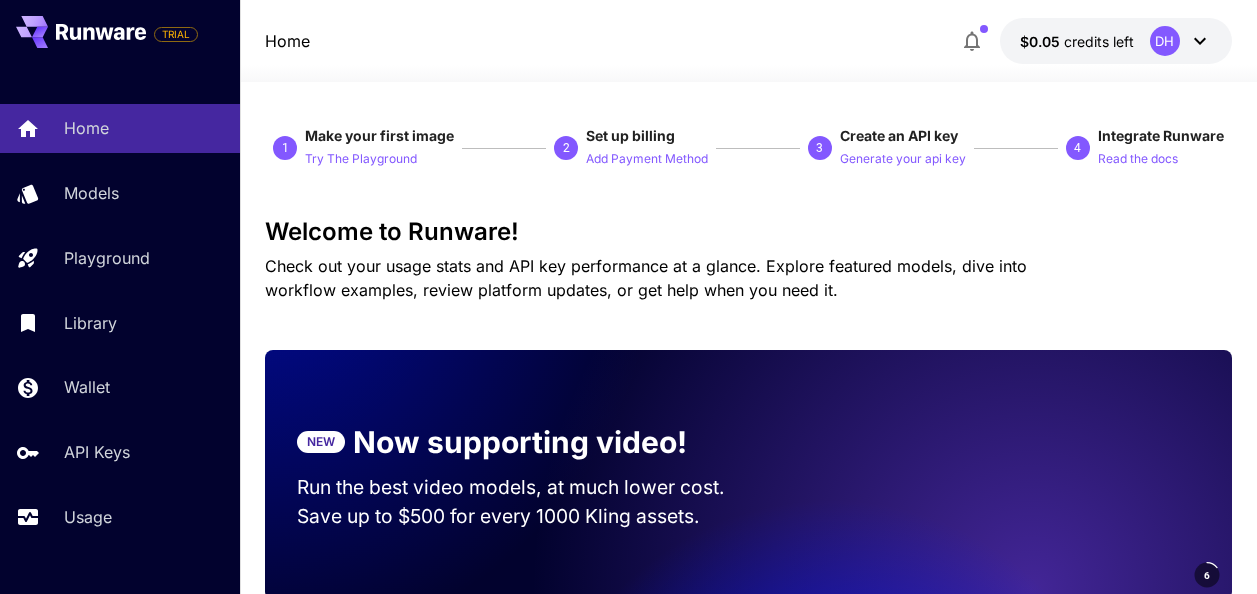 scroll, scrollTop: 0, scrollLeft: 0, axis: both 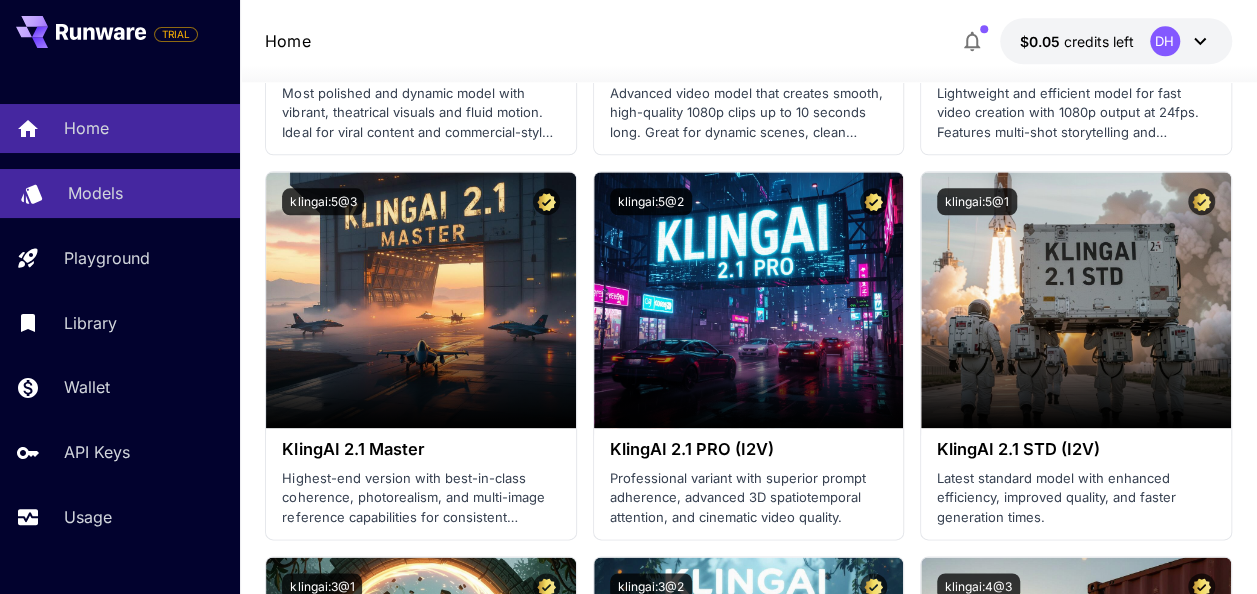 click on "Models" at bounding box center [146, 193] 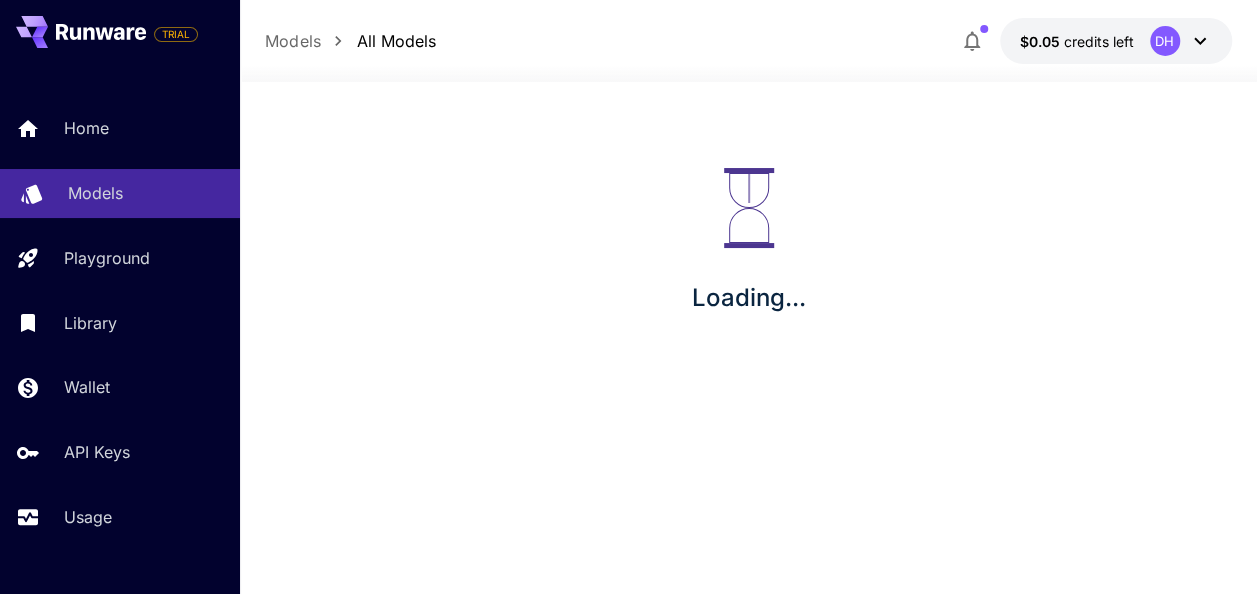 scroll, scrollTop: 0, scrollLeft: 0, axis: both 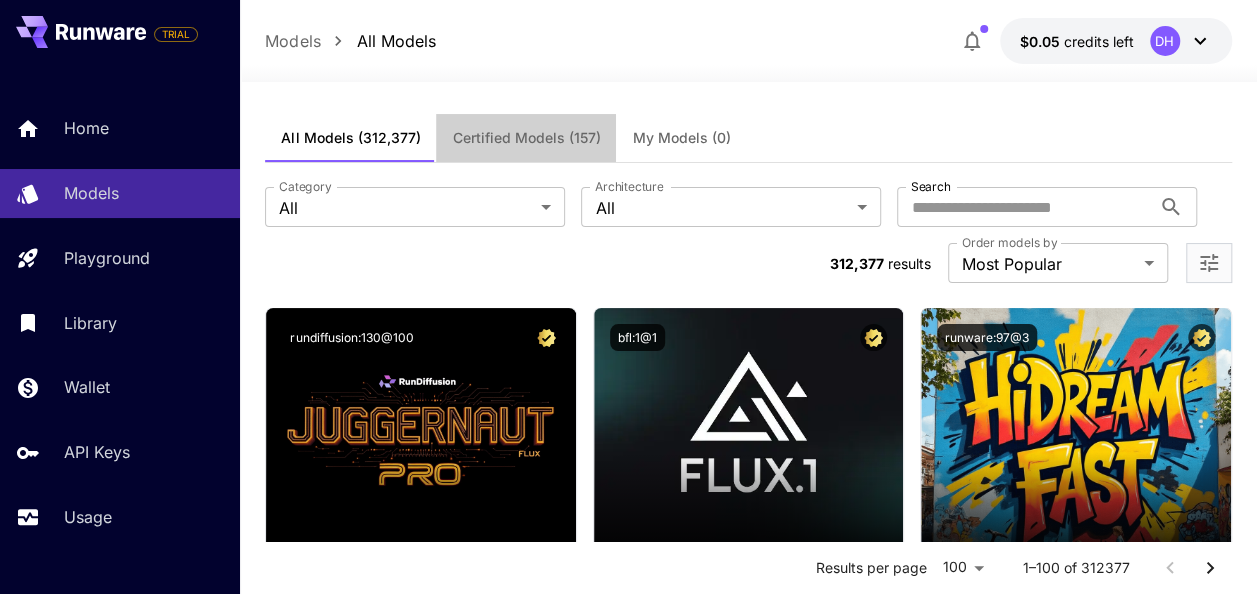 click on "Certified Models (157)" at bounding box center [526, 138] 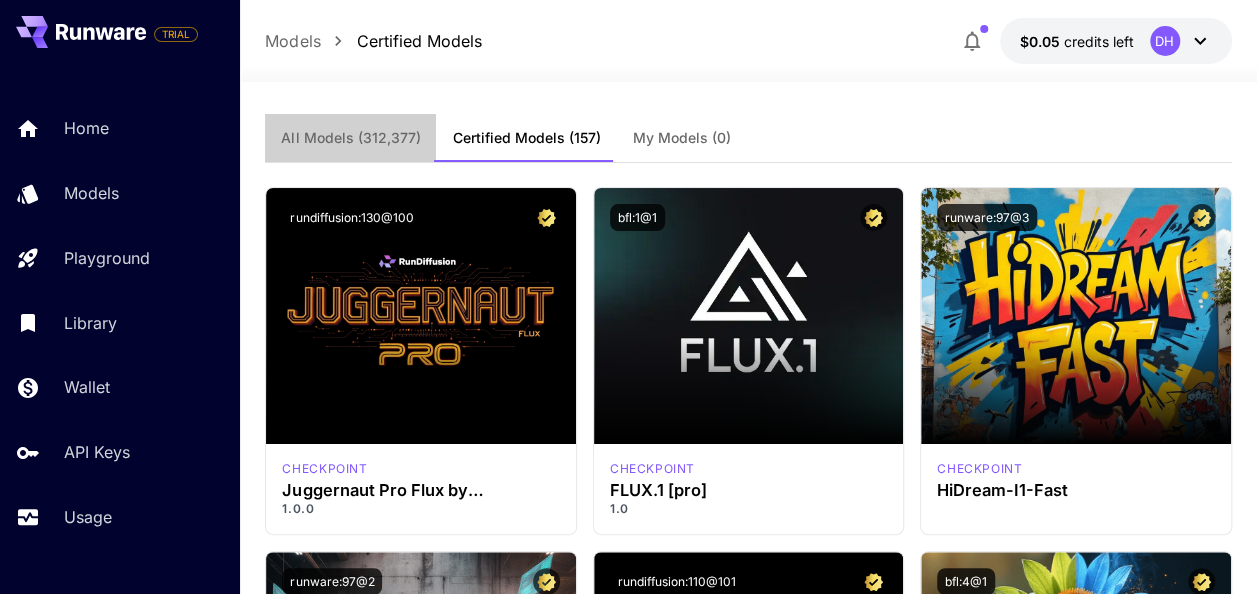 click on "All Models (312,377)" at bounding box center (350, 138) 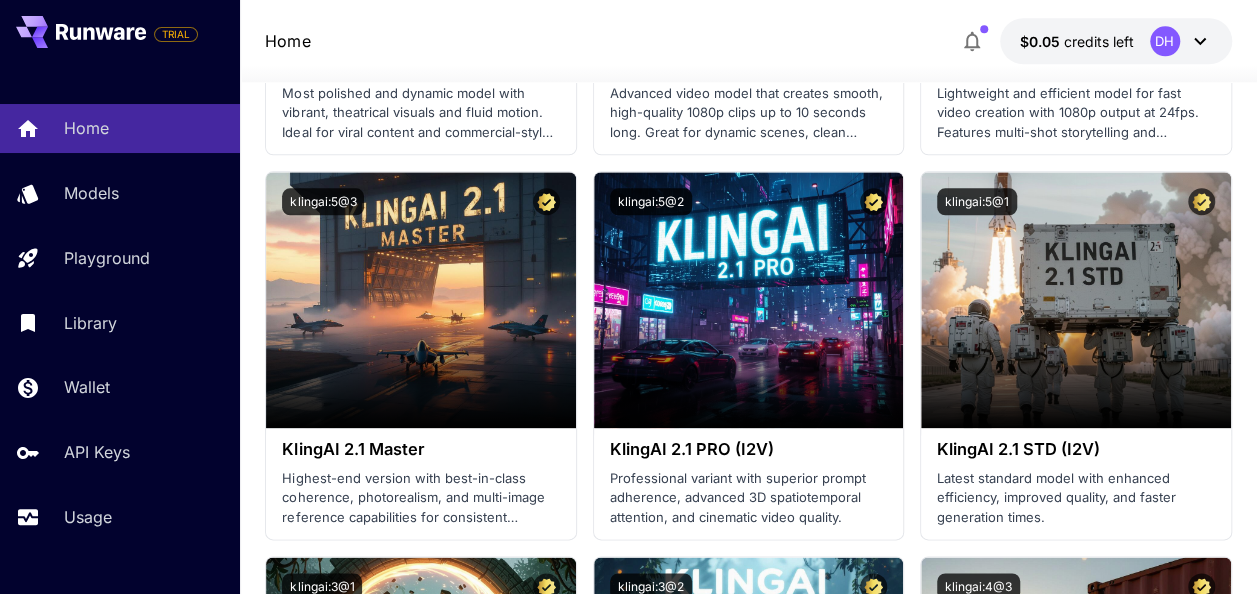 scroll, scrollTop: 0, scrollLeft: 0, axis: both 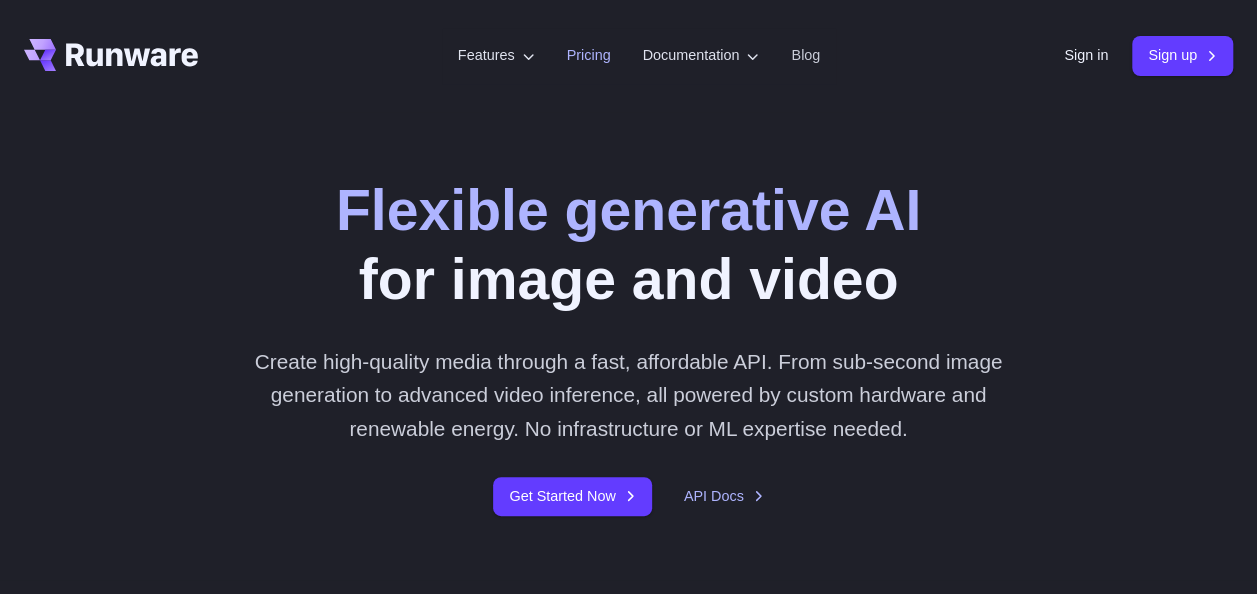click on "Pricing" at bounding box center (589, 55) 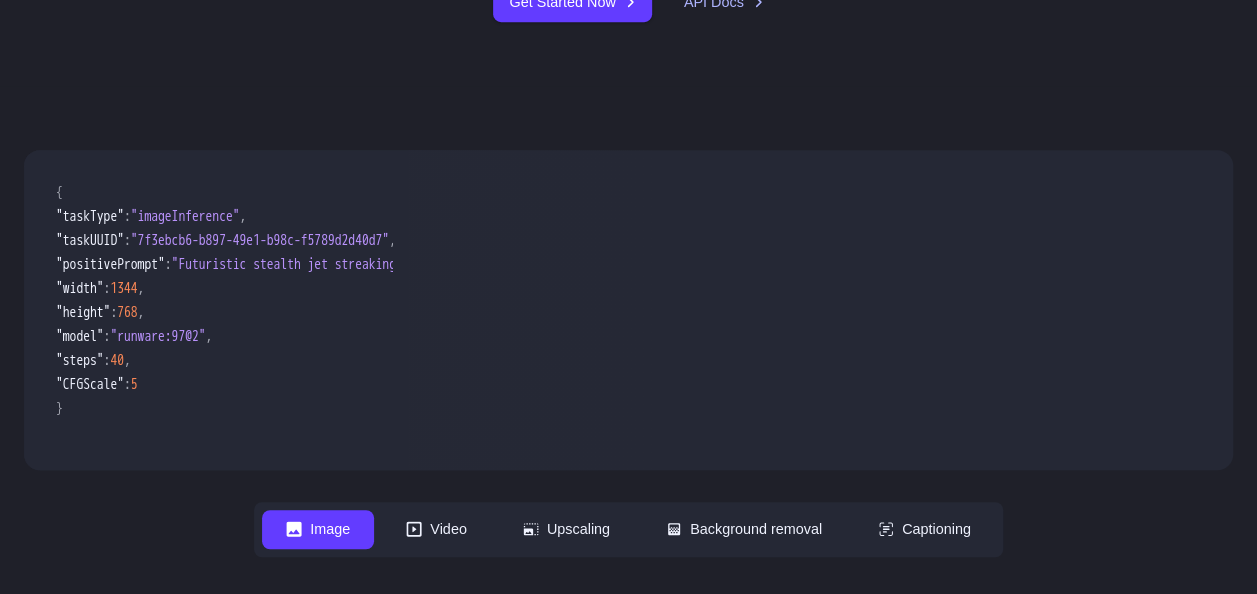 scroll, scrollTop: 460, scrollLeft: 0, axis: vertical 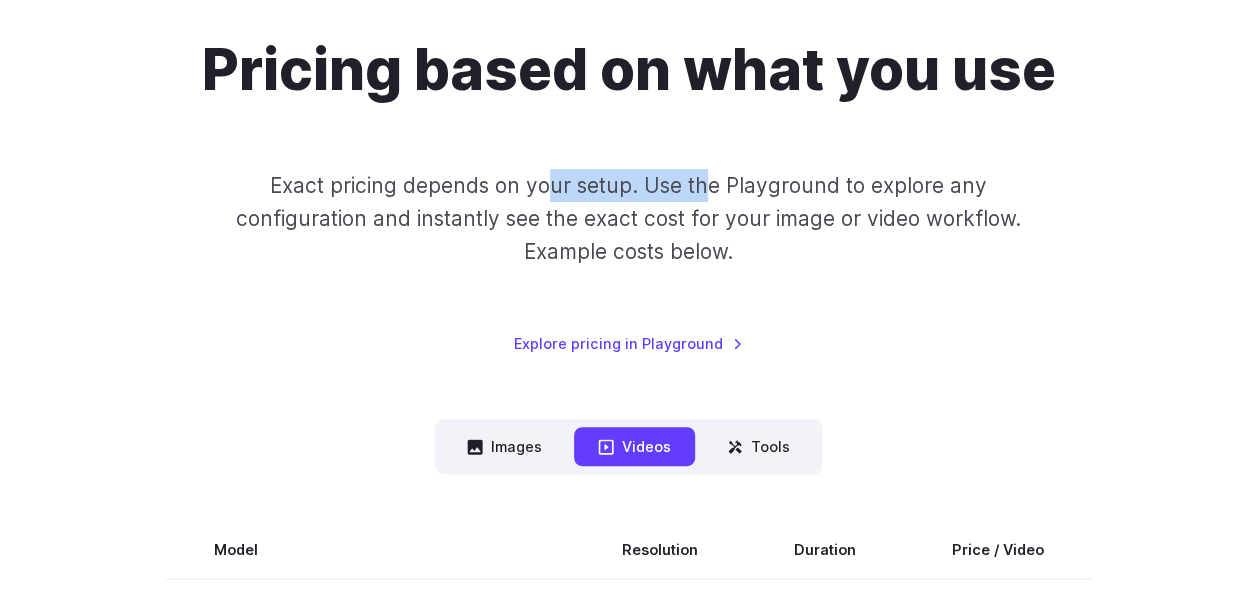 drag, startPoint x: 490, startPoint y: 186, endPoint x: 640, endPoint y: 201, distance: 150.74814 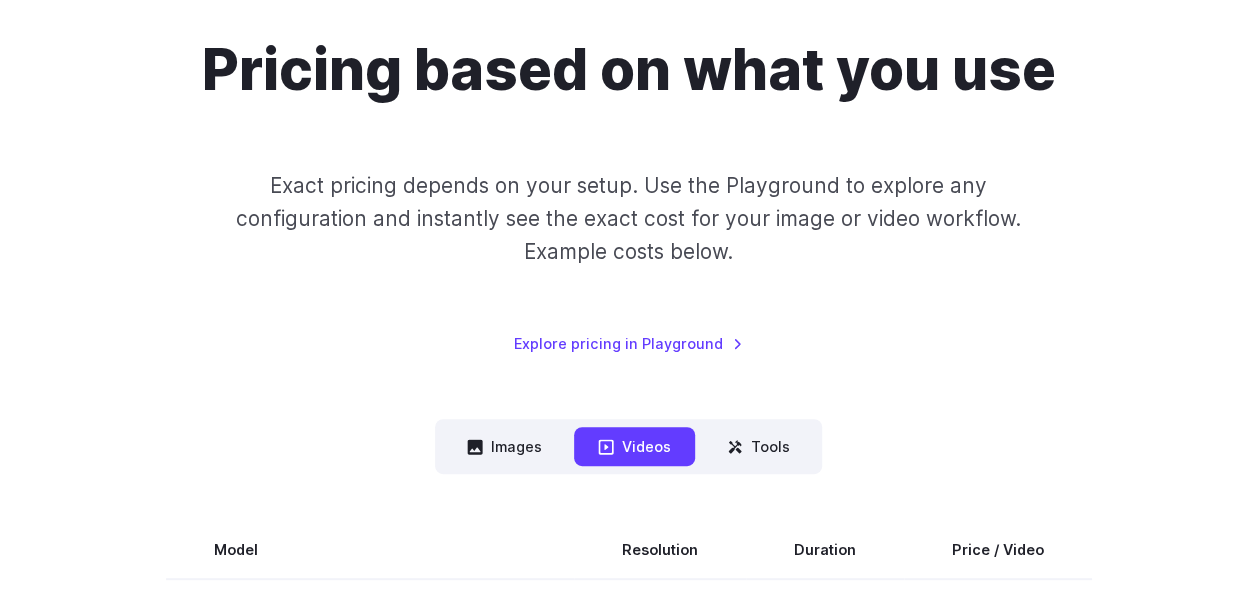 drag, startPoint x: 640, startPoint y: 201, endPoint x: 696, endPoint y: 211, distance: 56.88585 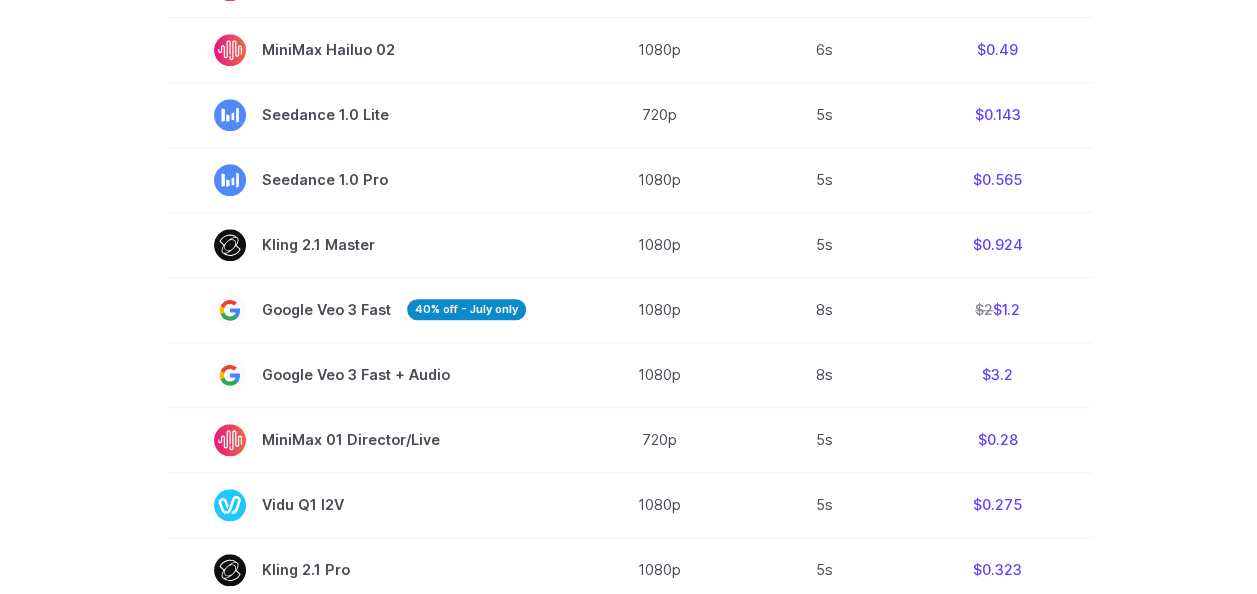 scroll, scrollTop: 800, scrollLeft: 0, axis: vertical 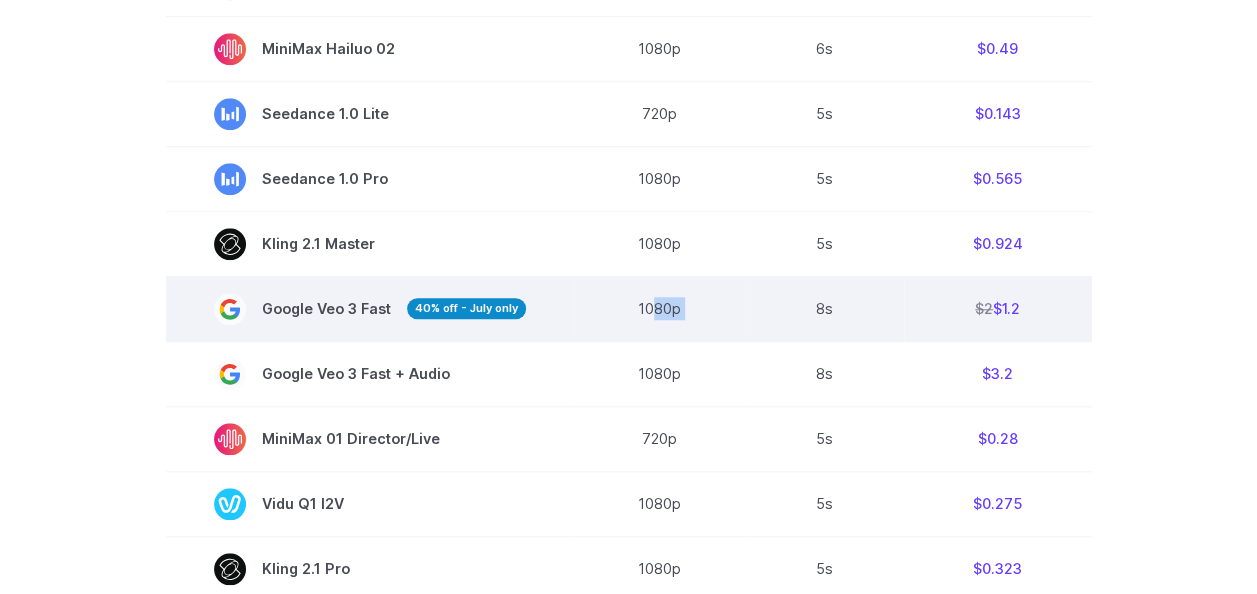 drag, startPoint x: 652, startPoint y: 312, endPoint x: 760, endPoint y: 336, distance: 110.63454 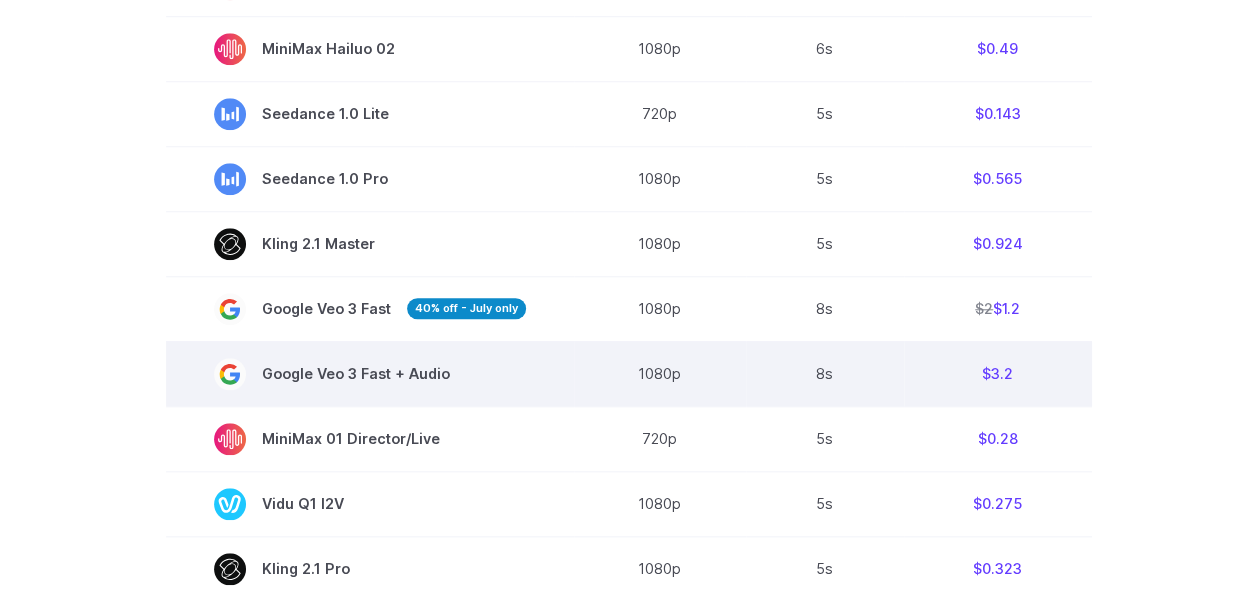drag, startPoint x: 760, startPoint y: 336, endPoint x: 794, endPoint y: 359, distance: 41.04875 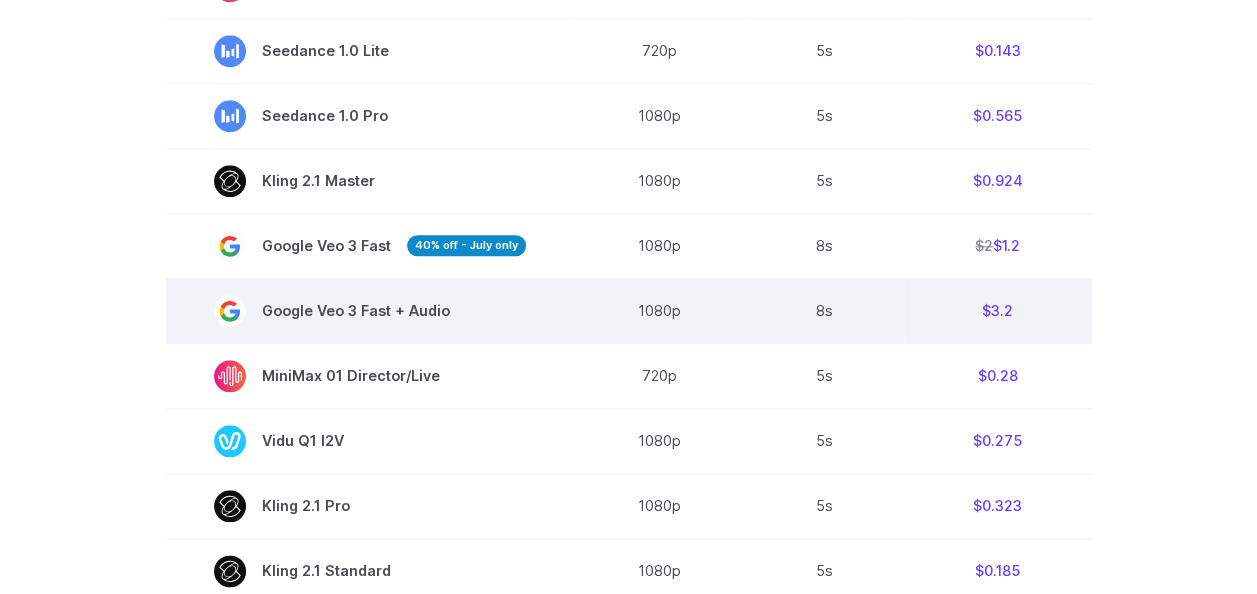 scroll, scrollTop: 864, scrollLeft: 0, axis: vertical 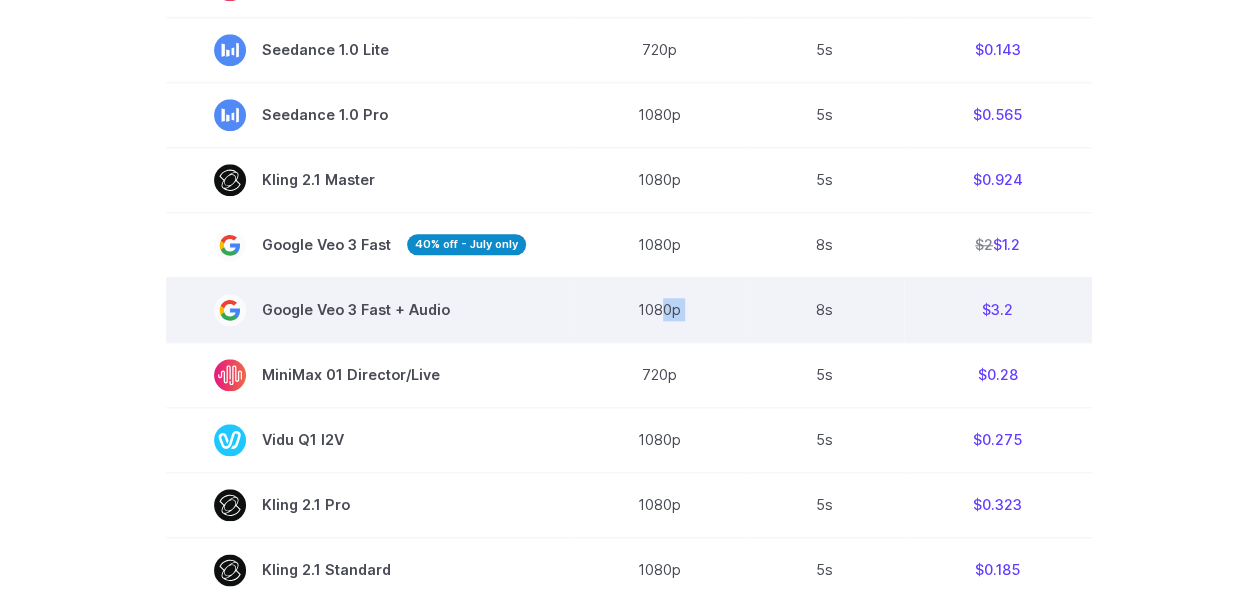 drag, startPoint x: 660, startPoint y: 316, endPoint x: 793, endPoint y: 334, distance: 134.21252 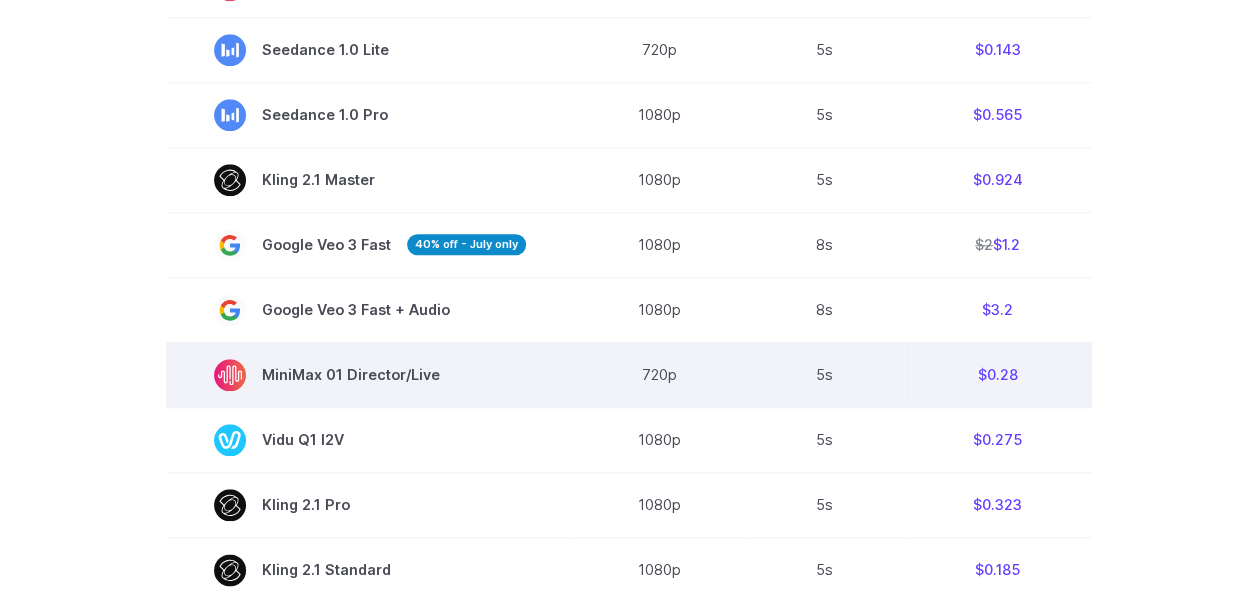 drag, startPoint x: 793, startPoint y: 334, endPoint x: 843, endPoint y: 386, distance: 72.138756 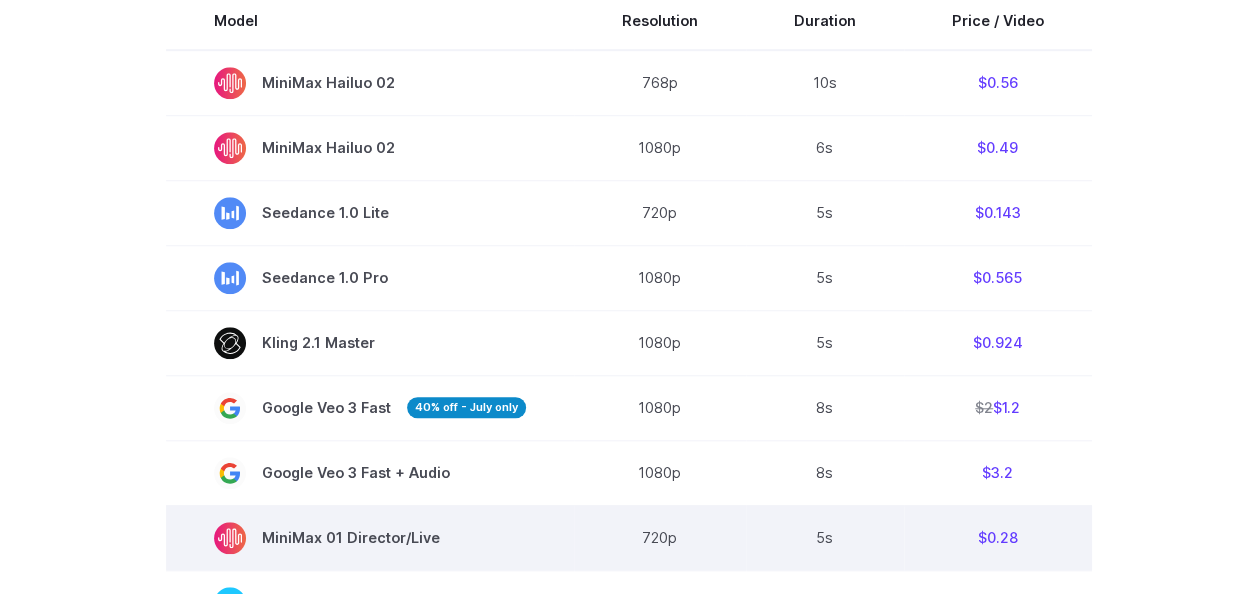 scroll, scrollTop: 658, scrollLeft: 0, axis: vertical 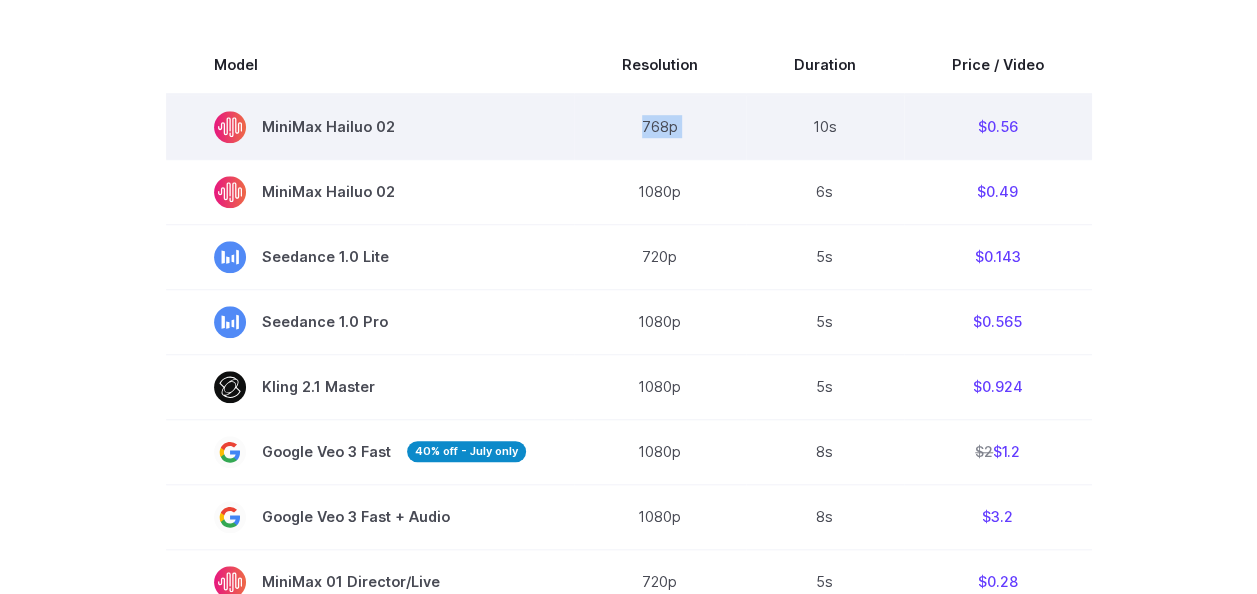 drag, startPoint x: 635, startPoint y: 125, endPoint x: 792, endPoint y: 155, distance: 159.84055 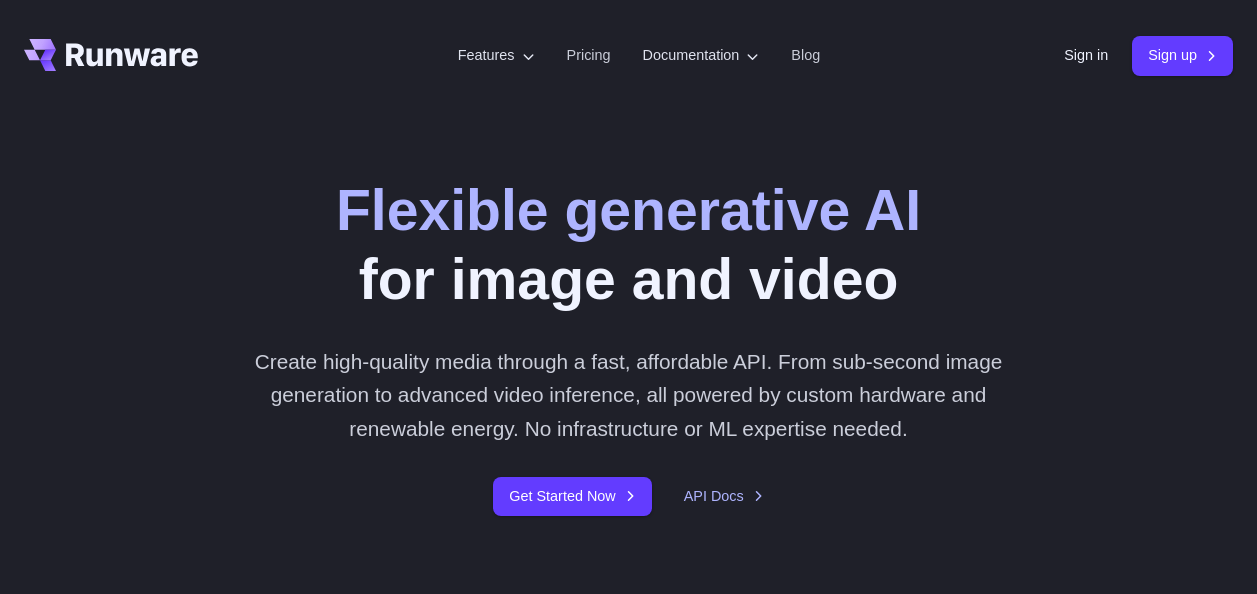 scroll, scrollTop: 0, scrollLeft: 0, axis: both 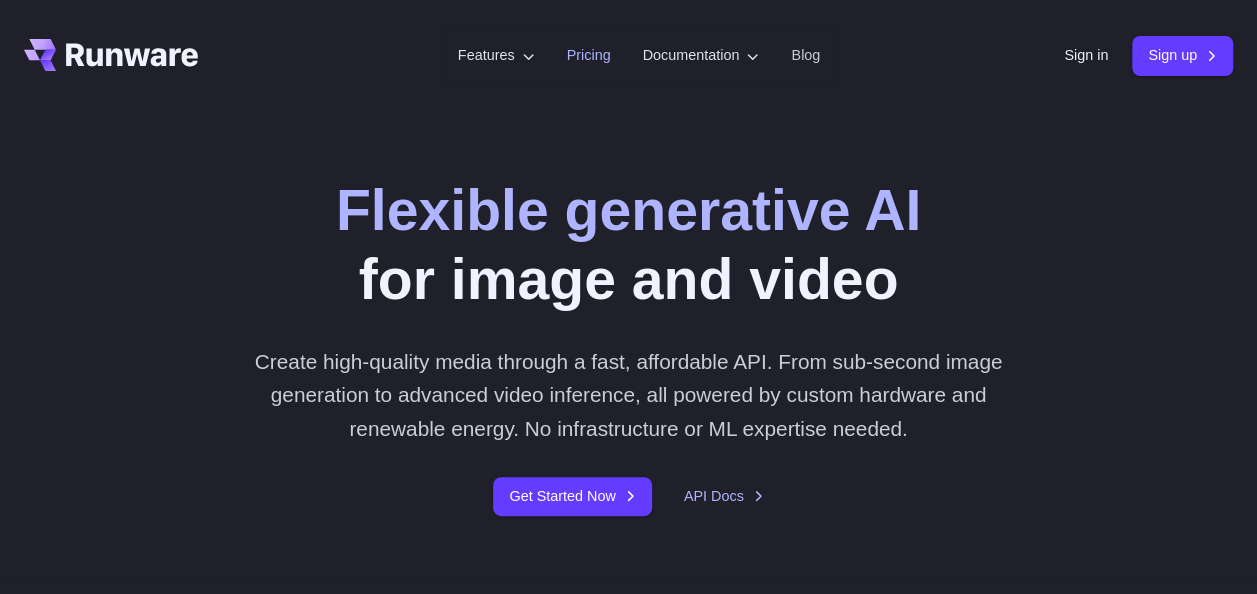 click on "Pricing" at bounding box center [589, 55] 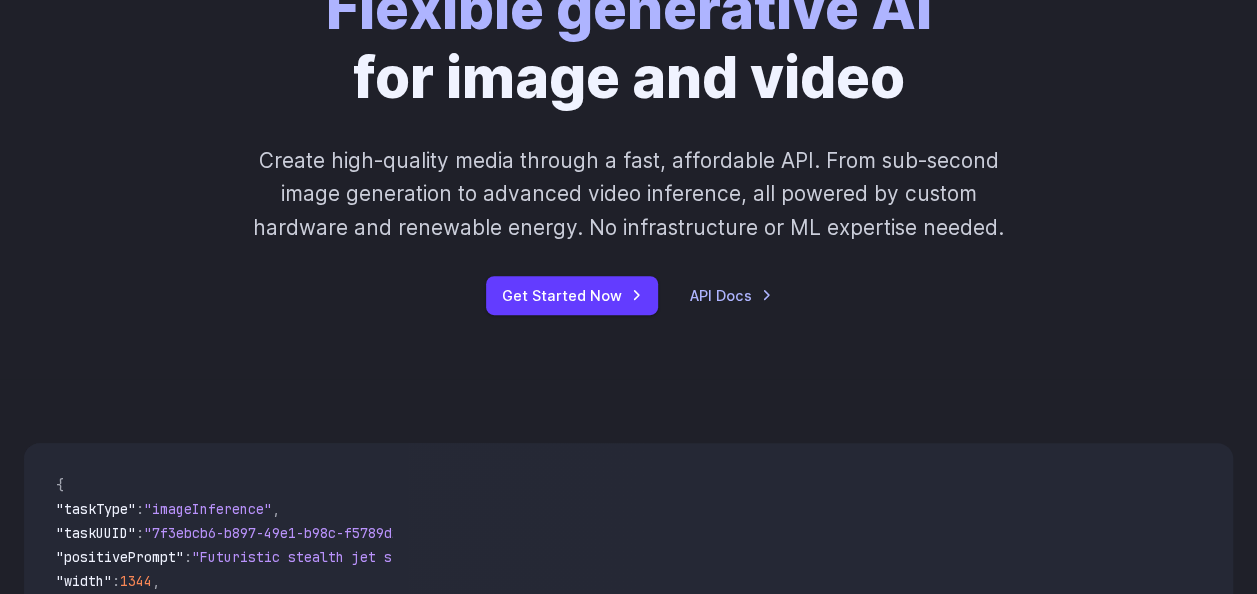 scroll, scrollTop: 202, scrollLeft: 0, axis: vertical 